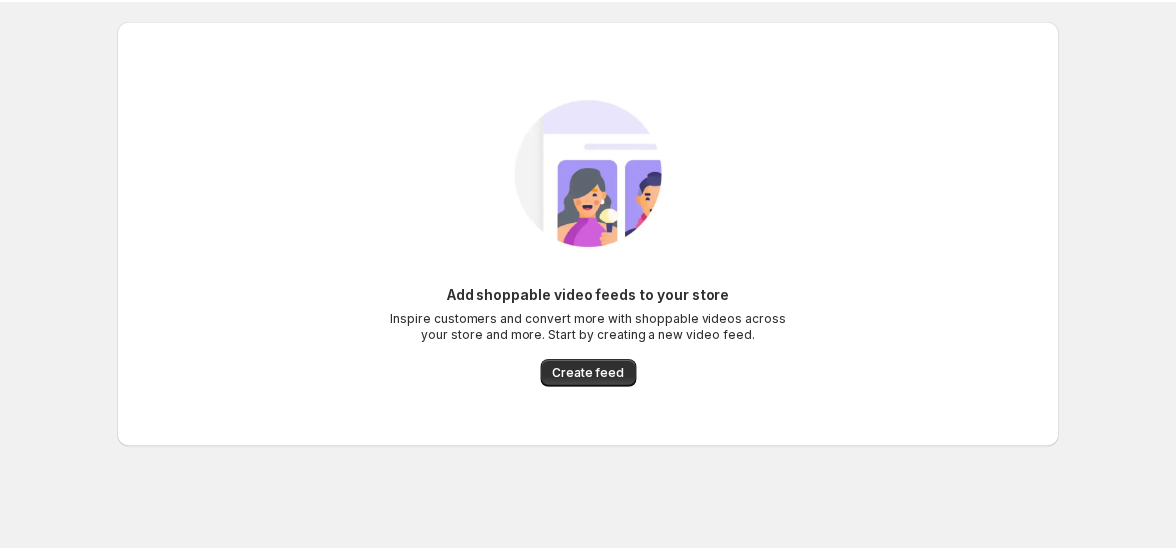 scroll, scrollTop: 0, scrollLeft: 0, axis: both 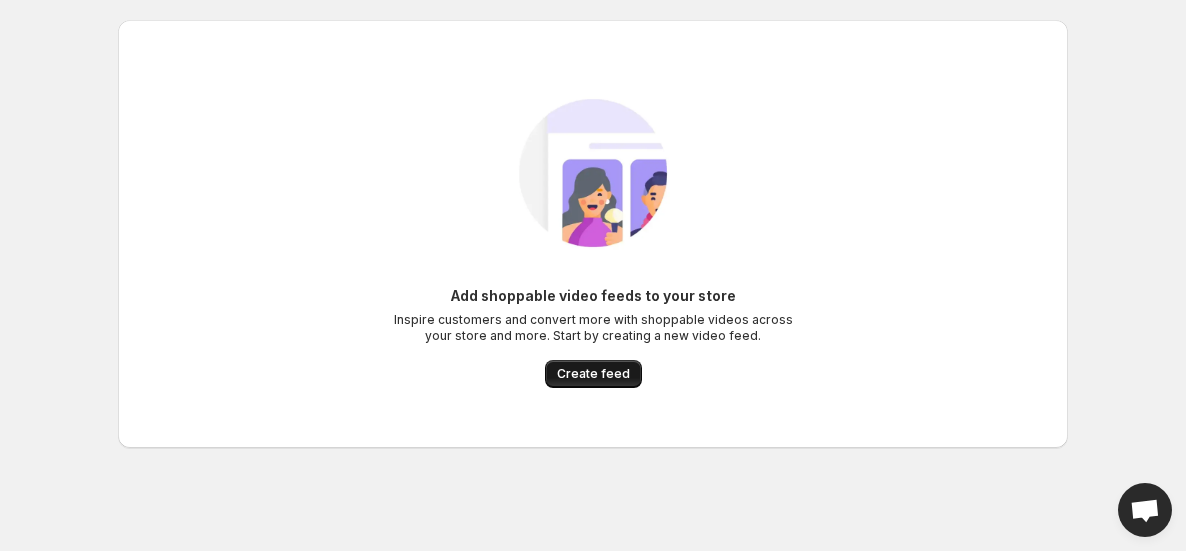 click on "Create feed" at bounding box center [593, 374] 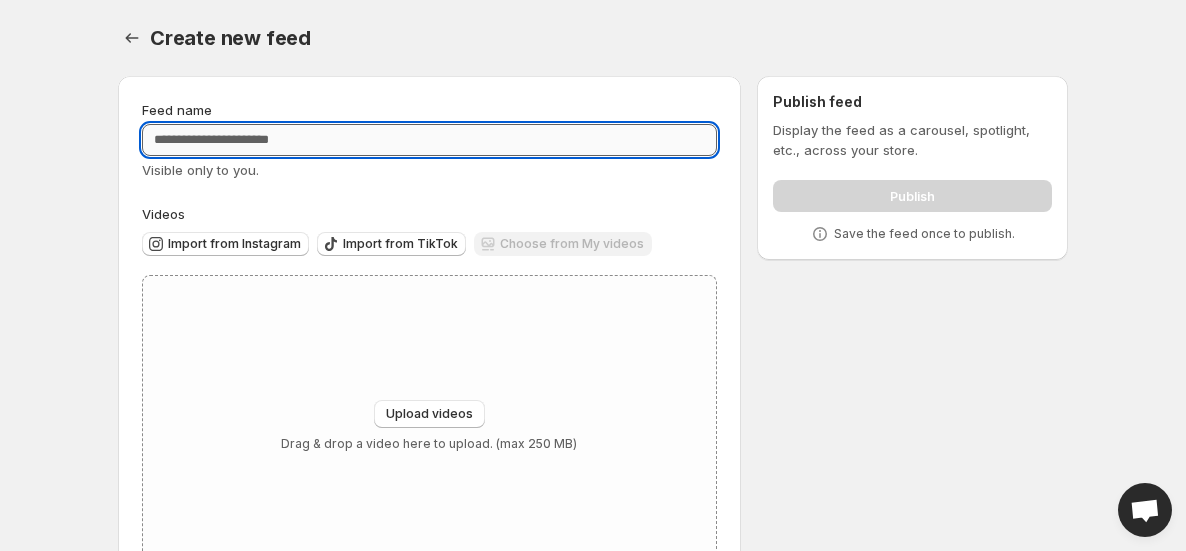 click on "Feed name" at bounding box center (429, 140) 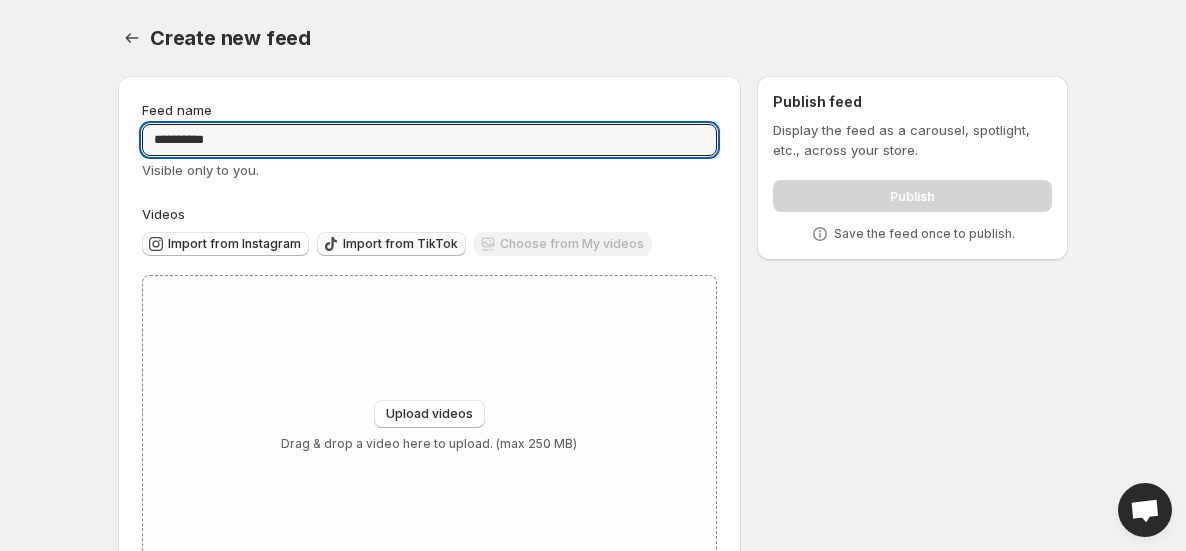 type on "**********" 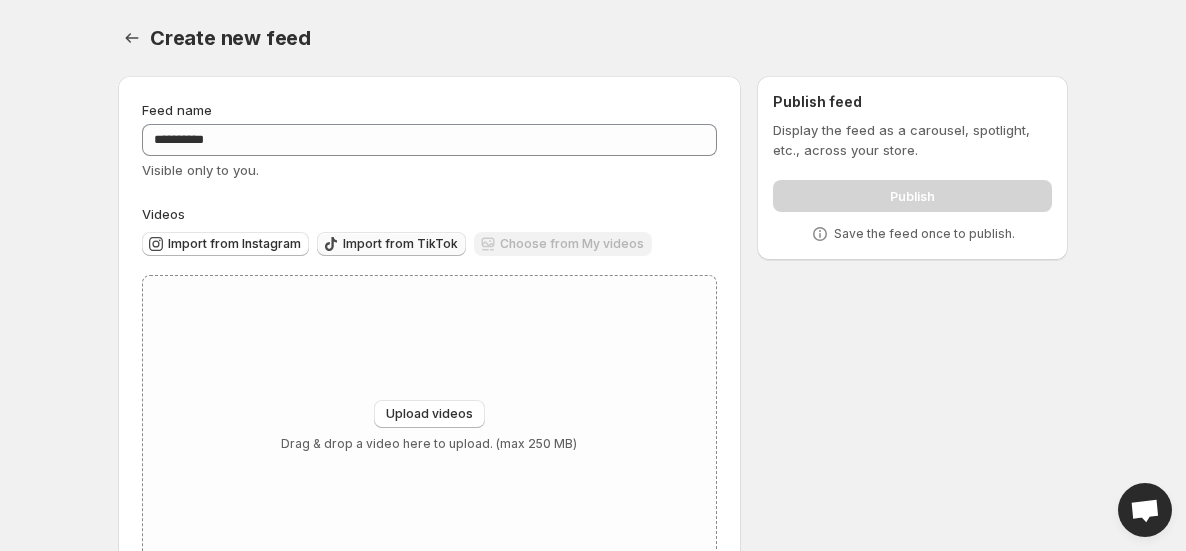 click on "Import from TikTok" at bounding box center [400, 244] 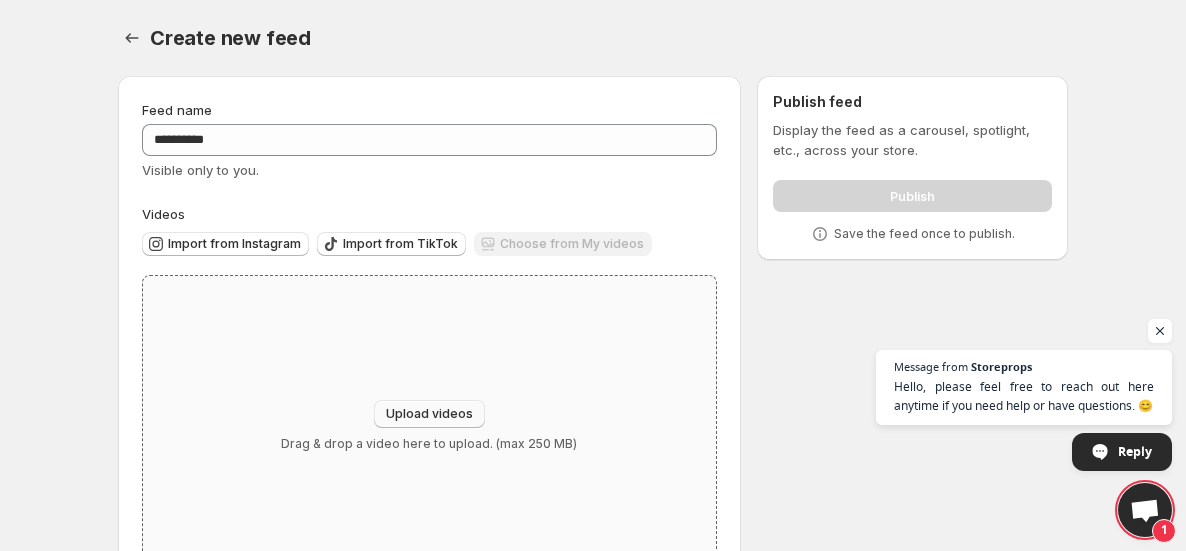 click on "Upload videos" at bounding box center [429, 414] 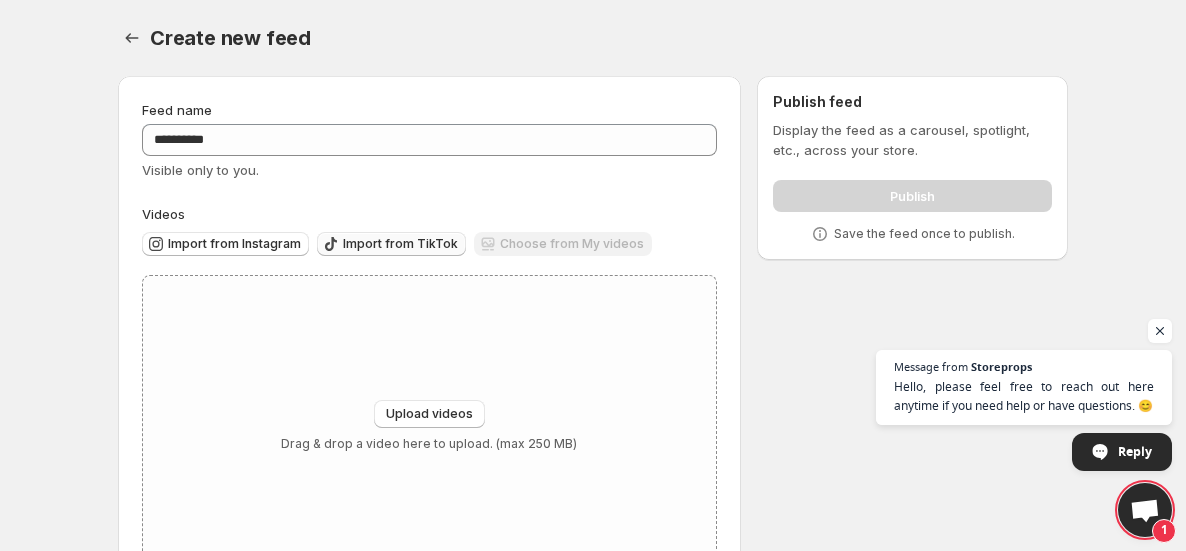 click on "Import from TikTok" at bounding box center (400, 244) 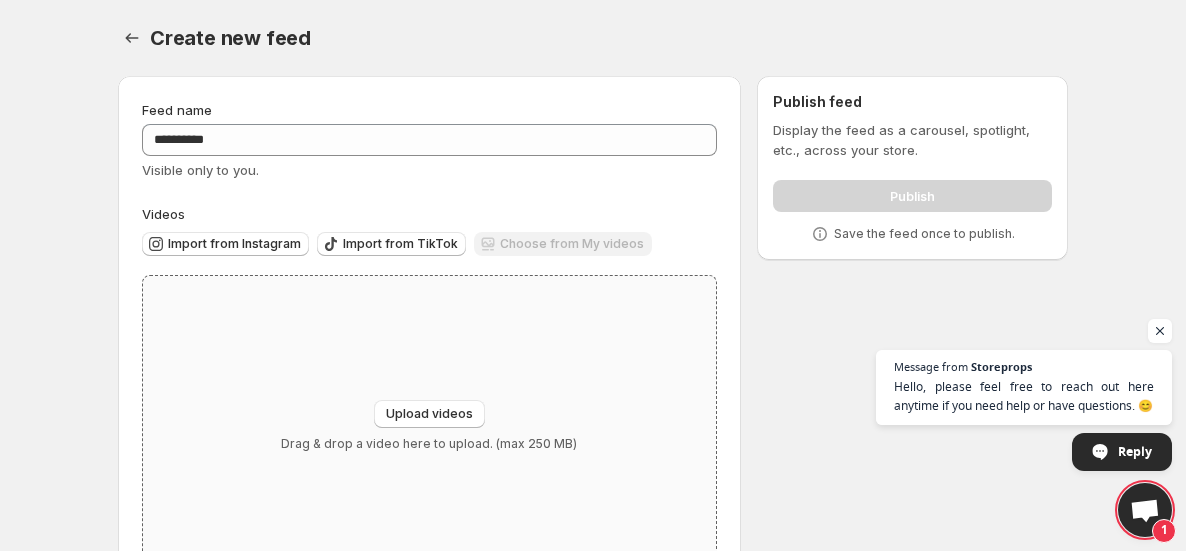 click on "Upload videos Drag & drop a video here to upload. (max 250 MB)" at bounding box center (429, 426) 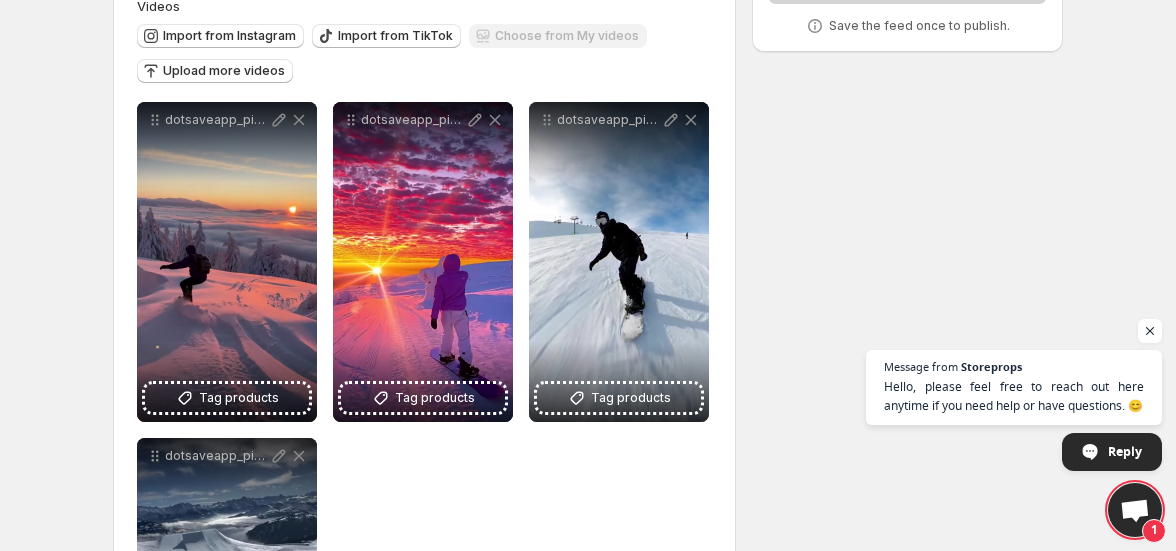 scroll, scrollTop: 209, scrollLeft: 0, axis: vertical 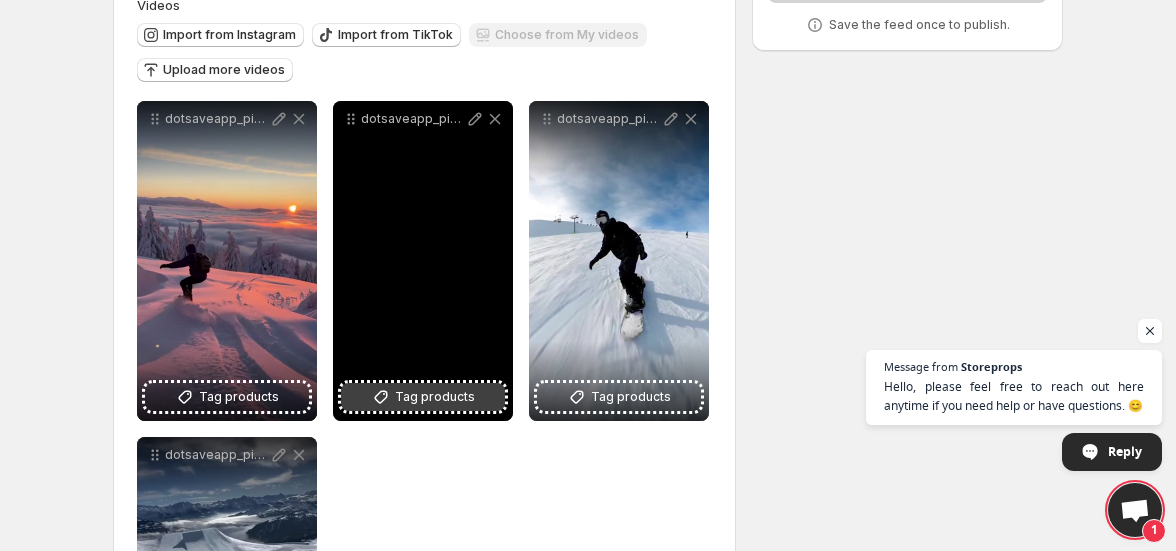 click on "Tag products" at bounding box center (435, 397) 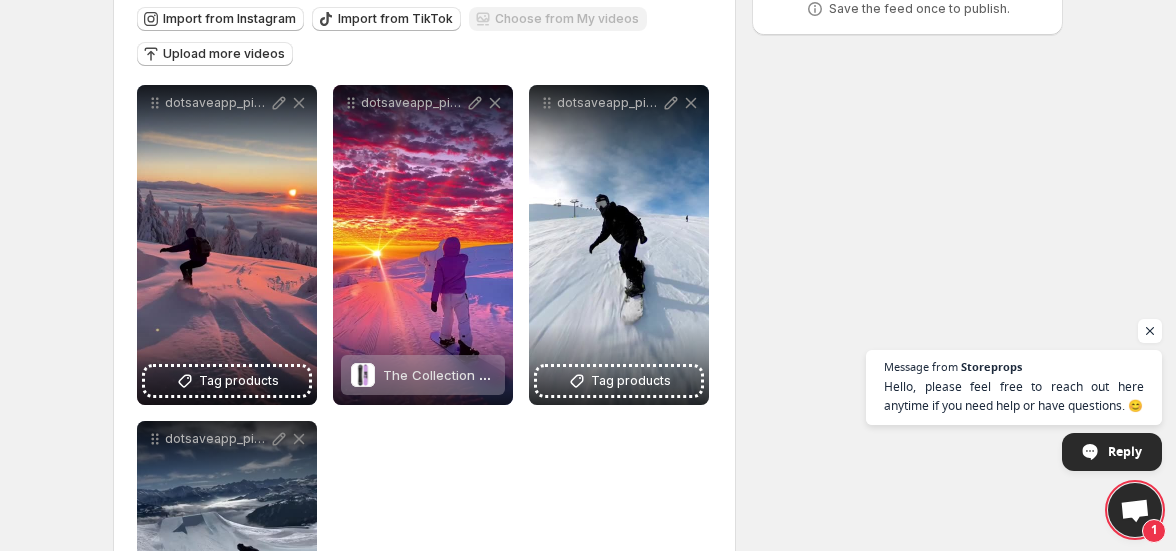 scroll, scrollTop: 374, scrollLeft: 0, axis: vertical 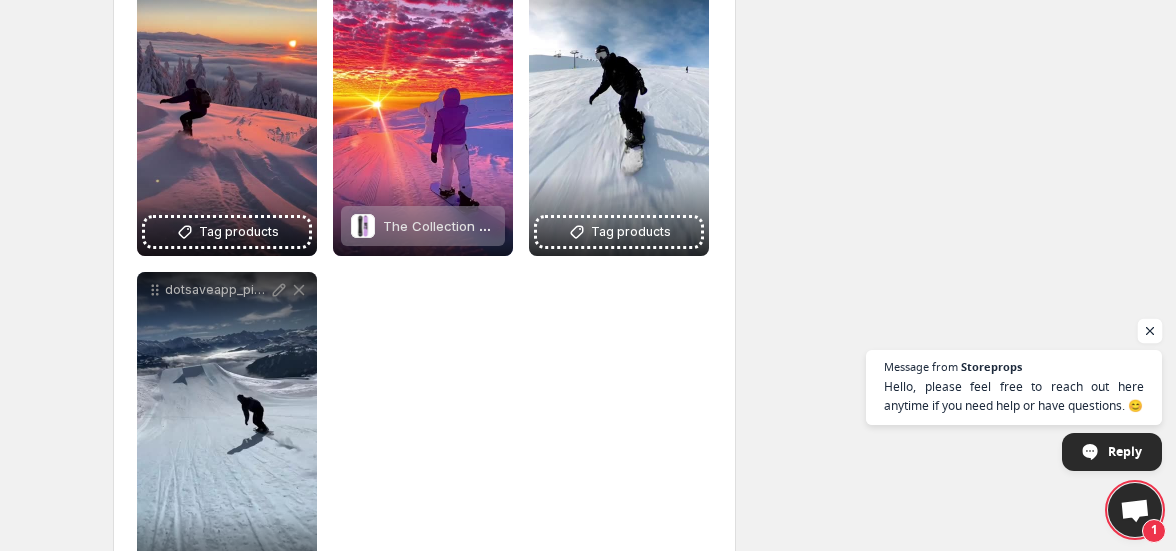 click at bounding box center [1150, 331] 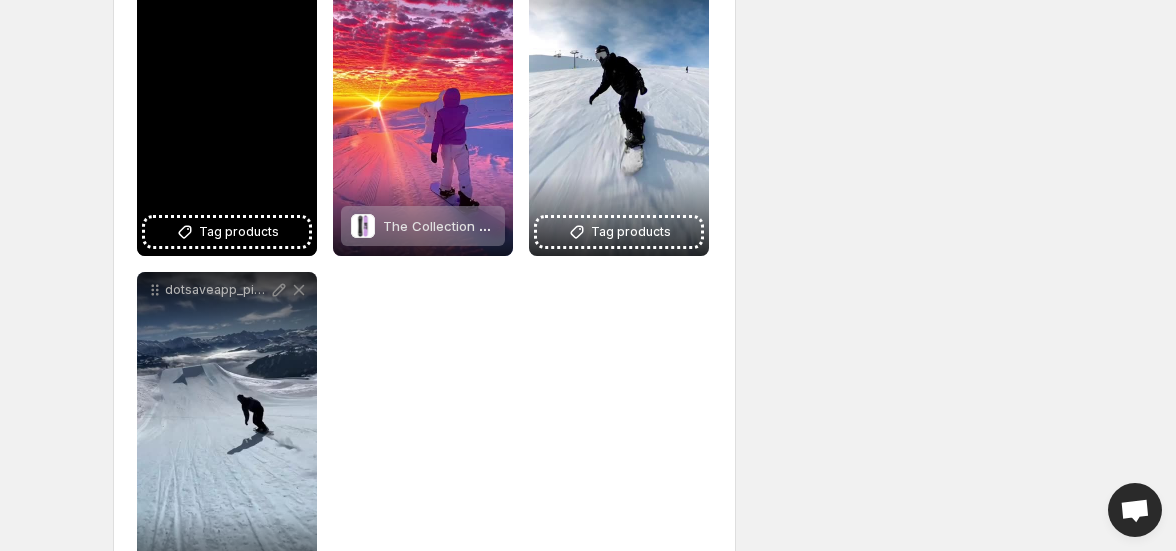 click on "dotsaveapp_pinterest_video_downloader_1754255529460" at bounding box center (227, 96) 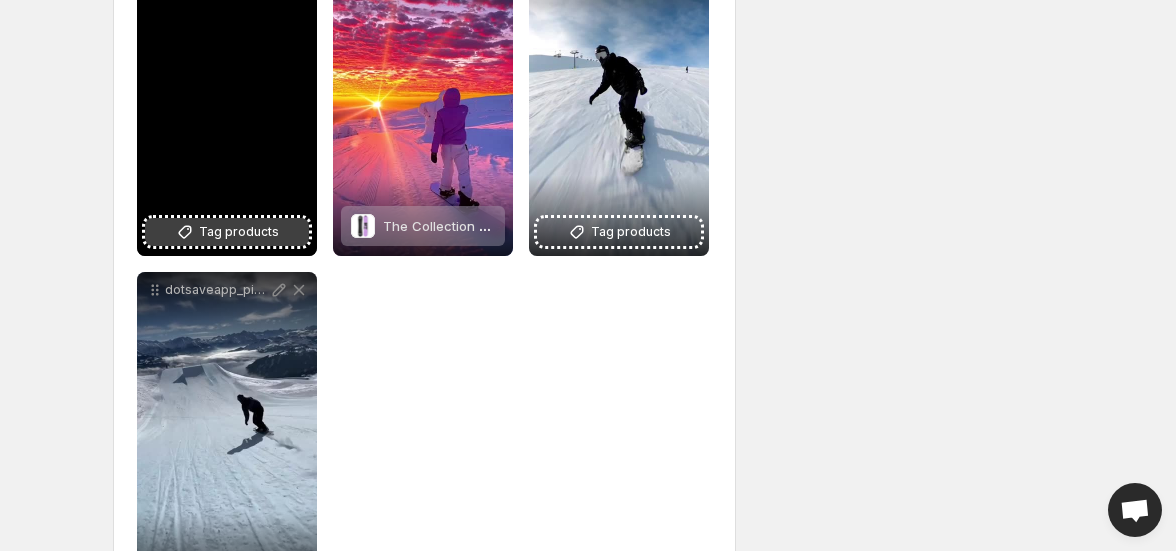 click on "Tag products" at bounding box center (239, 232) 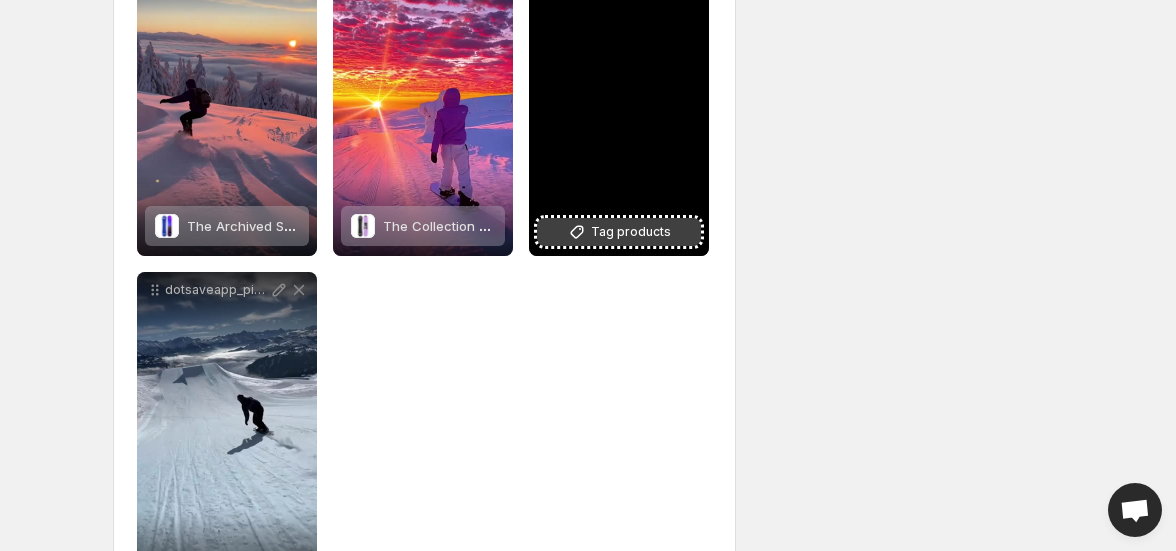 click on "Tag products" at bounding box center (631, 232) 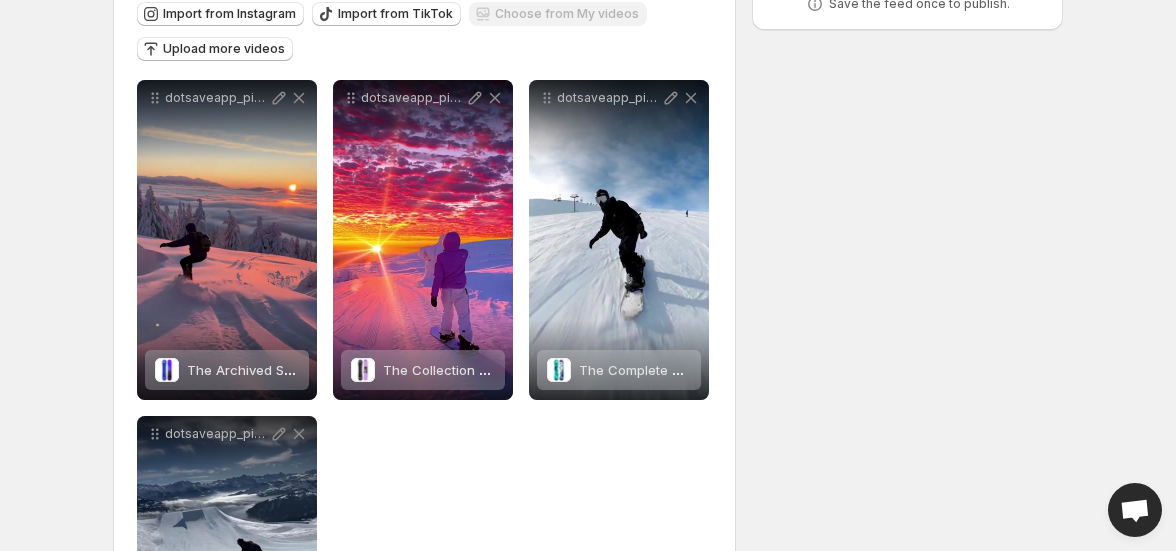 scroll, scrollTop: 374, scrollLeft: 0, axis: vertical 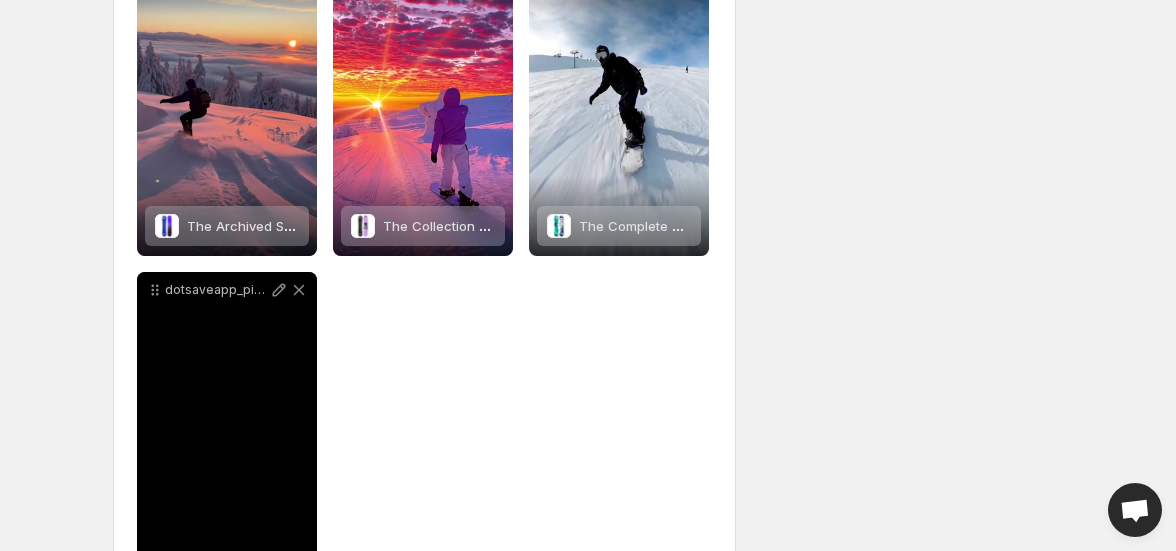 click on "Tag products" at bounding box center [239, 568] 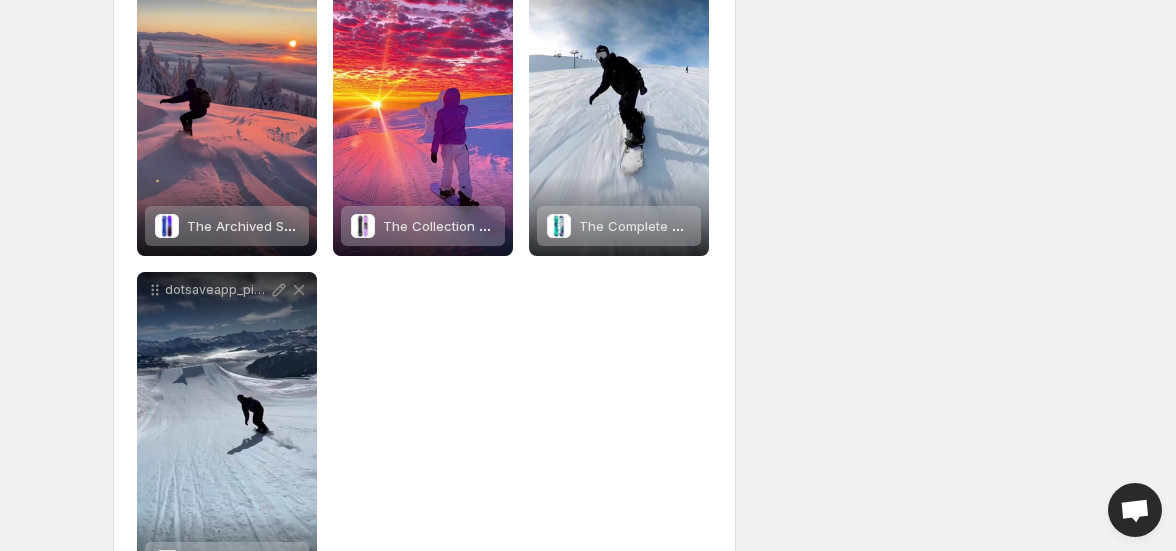 scroll, scrollTop: 0, scrollLeft: 0, axis: both 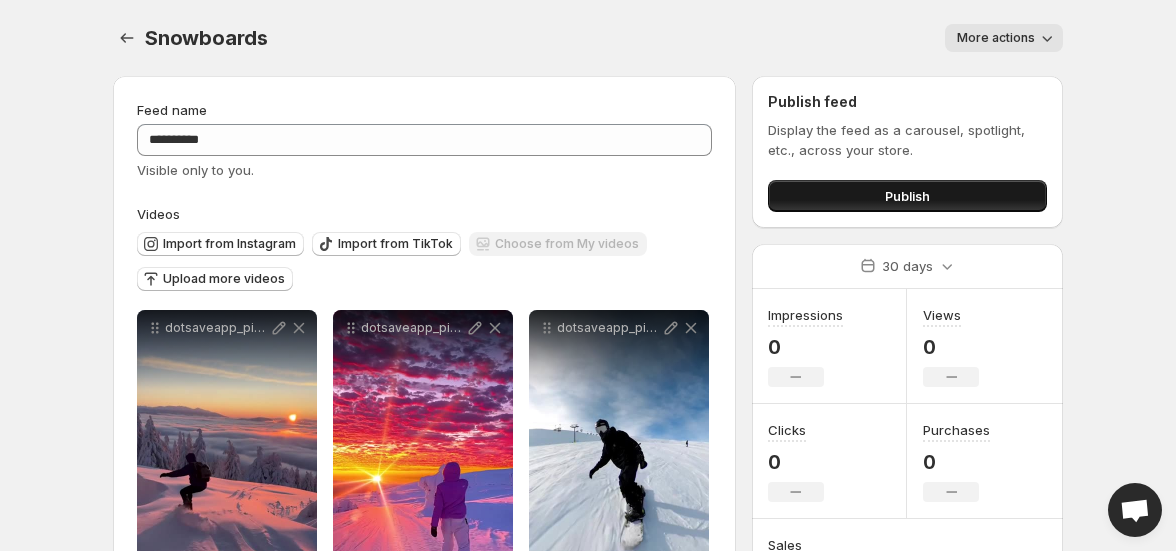 click on "Publish" at bounding box center (907, 196) 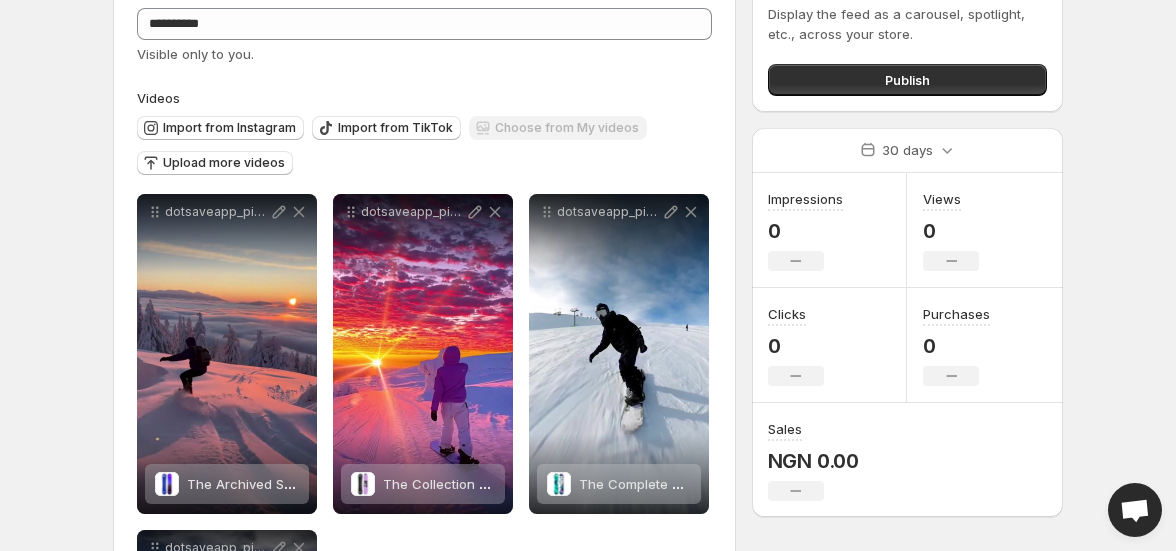 scroll, scrollTop: 0, scrollLeft: 0, axis: both 